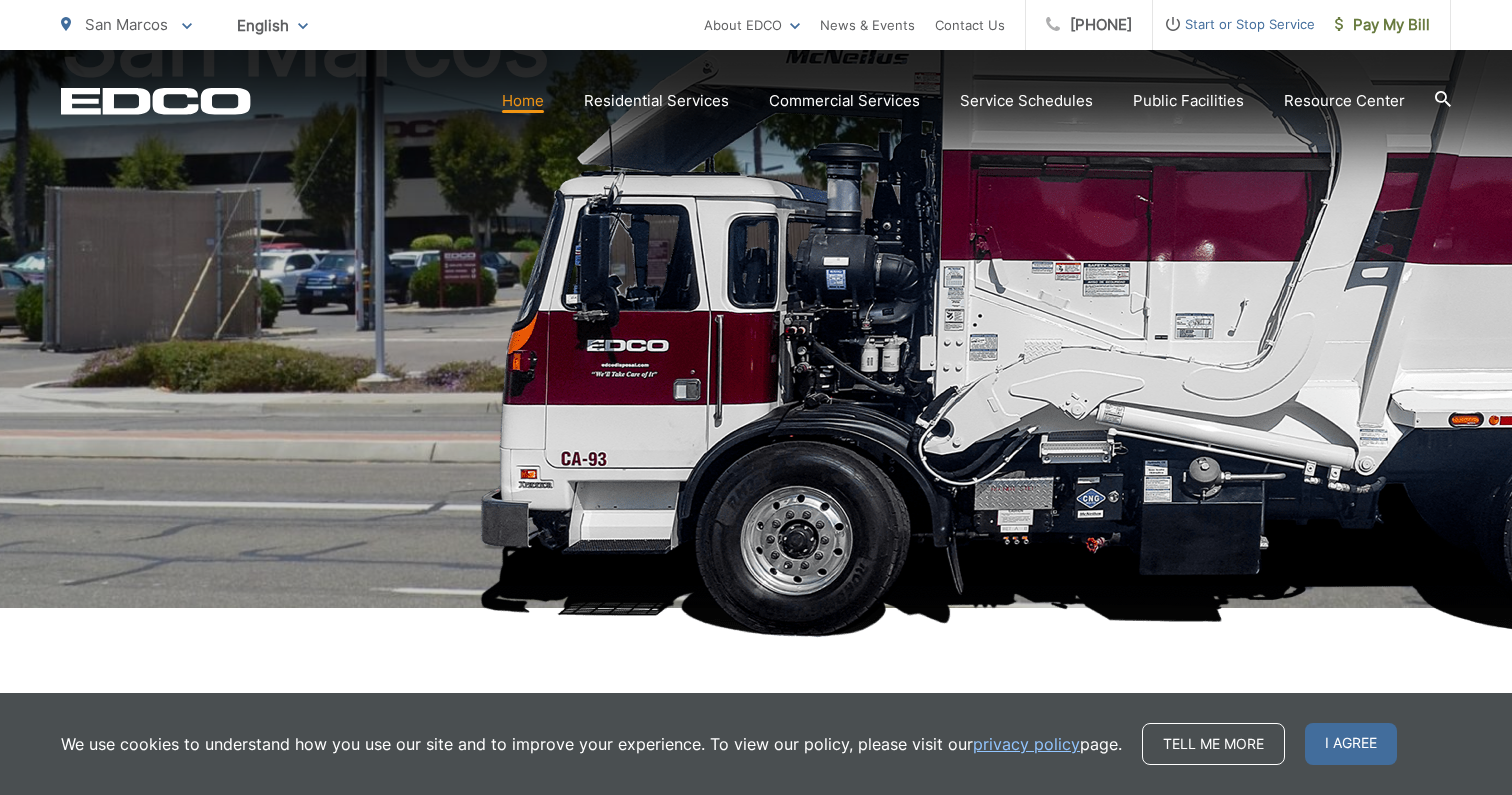 scroll, scrollTop: 280, scrollLeft: 0, axis: vertical 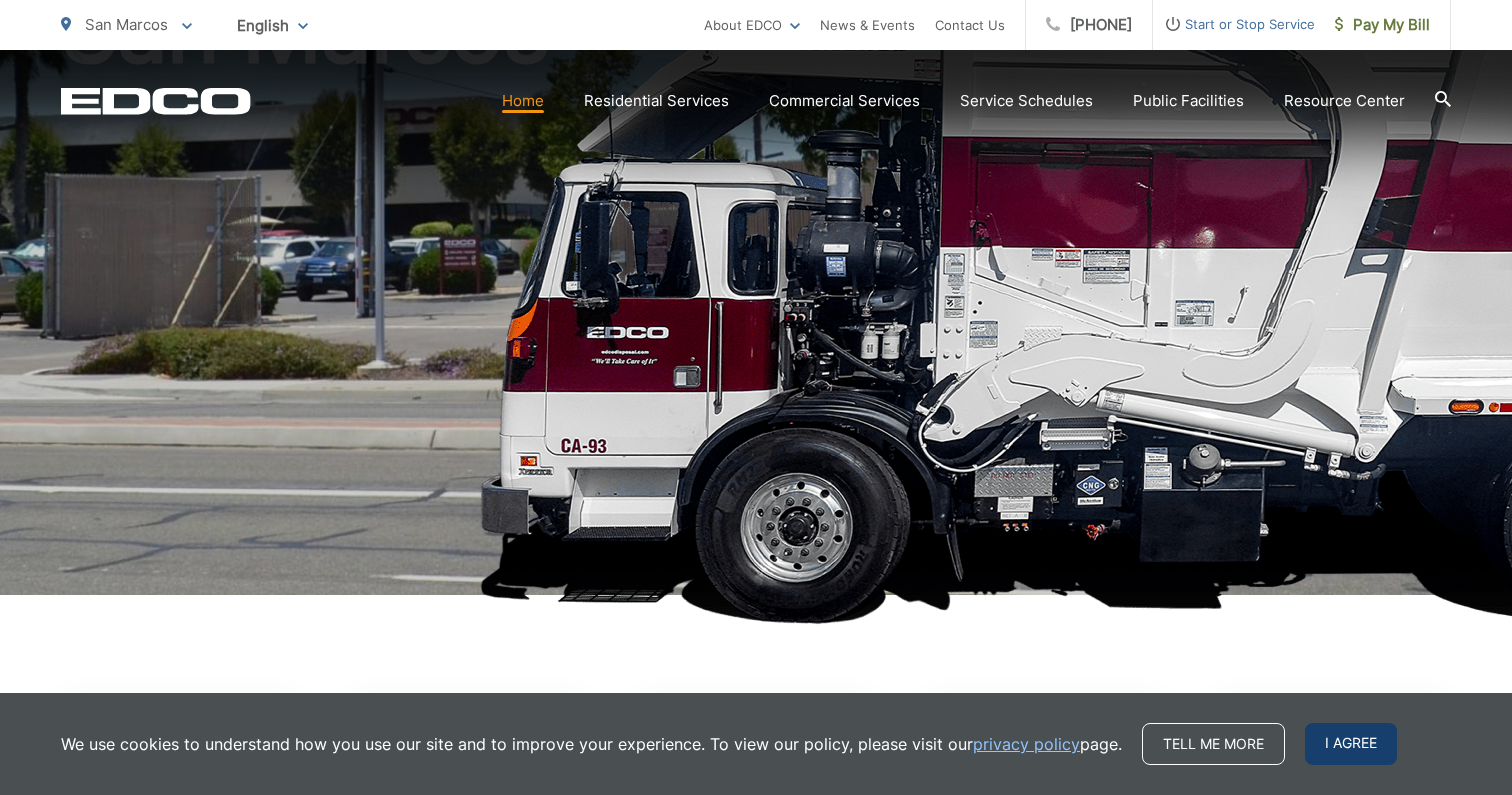 click on "I agree" at bounding box center [1351, 744] 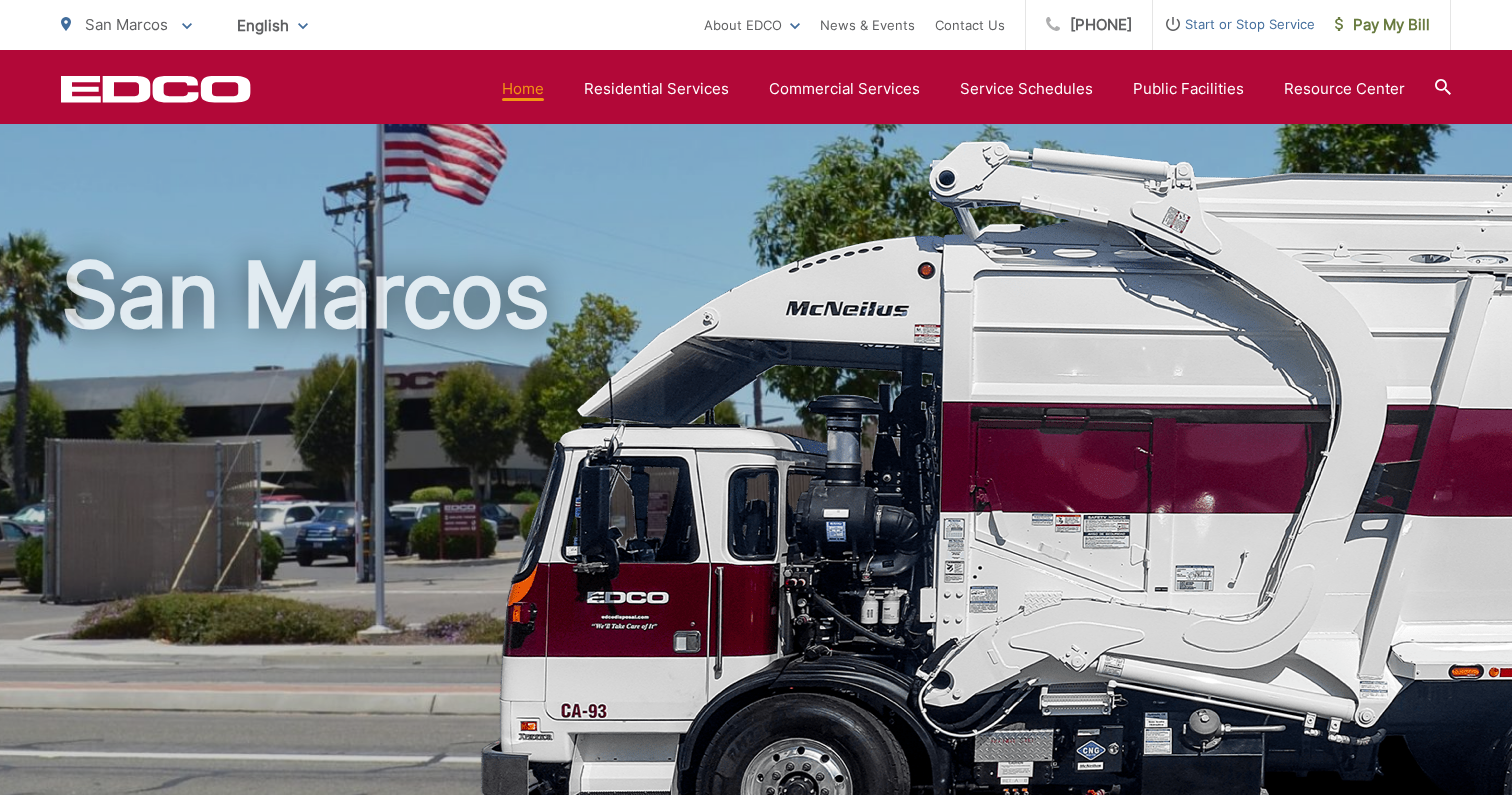 scroll, scrollTop: 0, scrollLeft: 0, axis: both 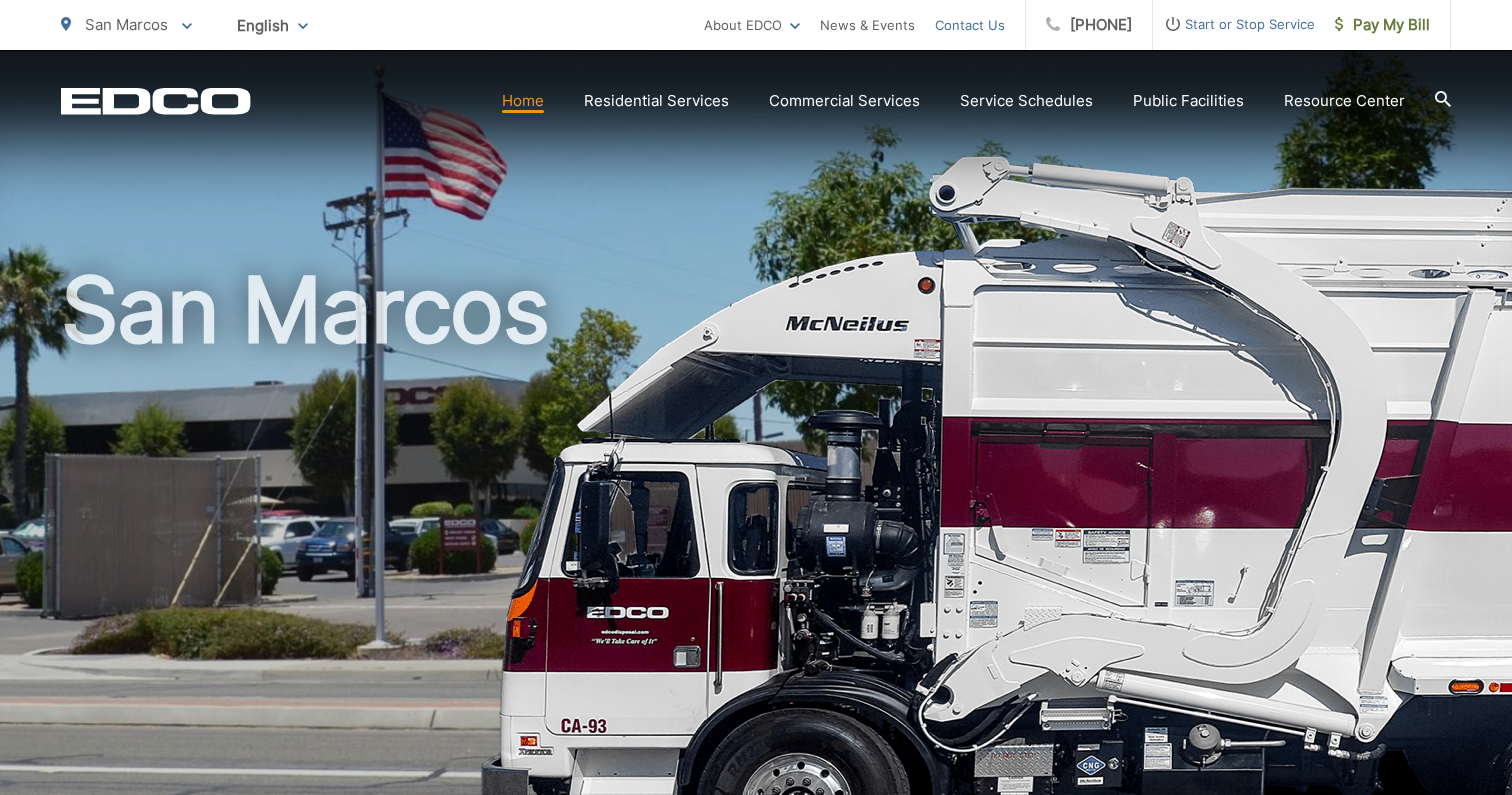 click on "Contact Us" at bounding box center (970, 25) 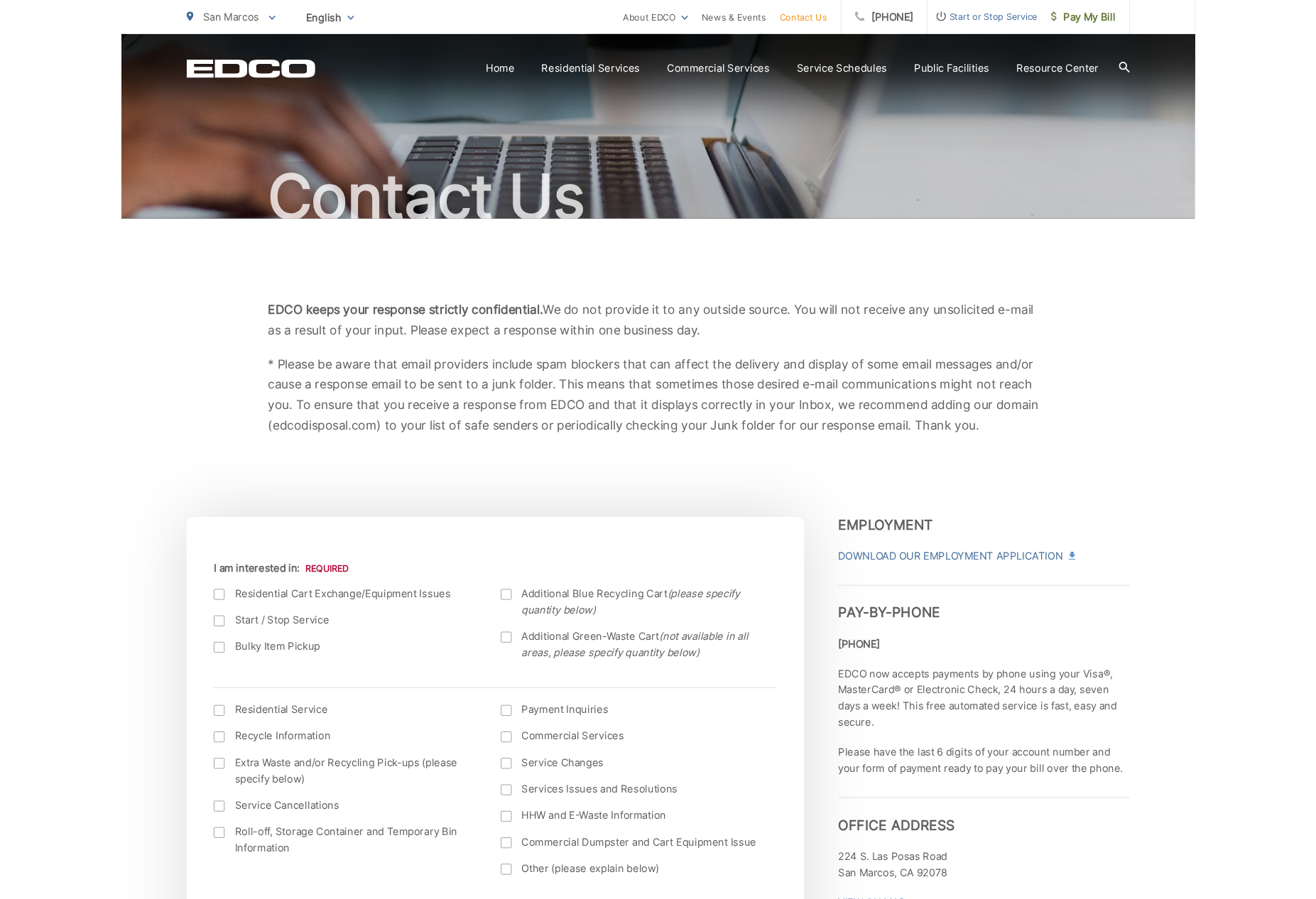 scroll, scrollTop: 0, scrollLeft: 0, axis: both 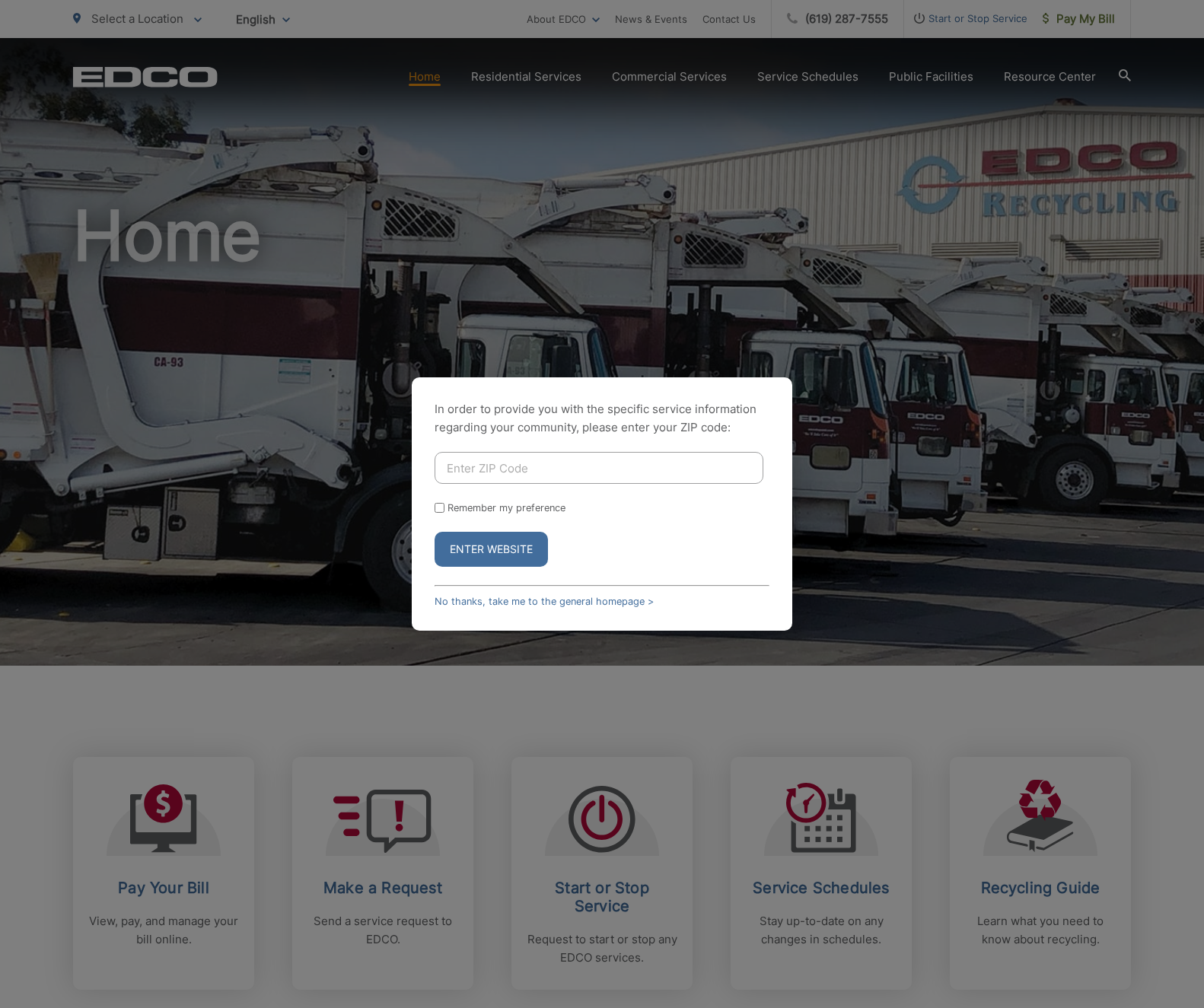 click on "In order to provide you with the specific service information regarding your community, please enter your ZIP code:
Remember my preference
Enter Website
No thanks, take me to the general homepage >
In order to provide you with the specific service information regarding your community, please select a region:
Remember my preference
Enter Website
No thanks, take me to the general homepage >
In order to provide you with the specific service information regarding your community, please enter your address:
Go
Remember my preference" at bounding box center [602, 504] 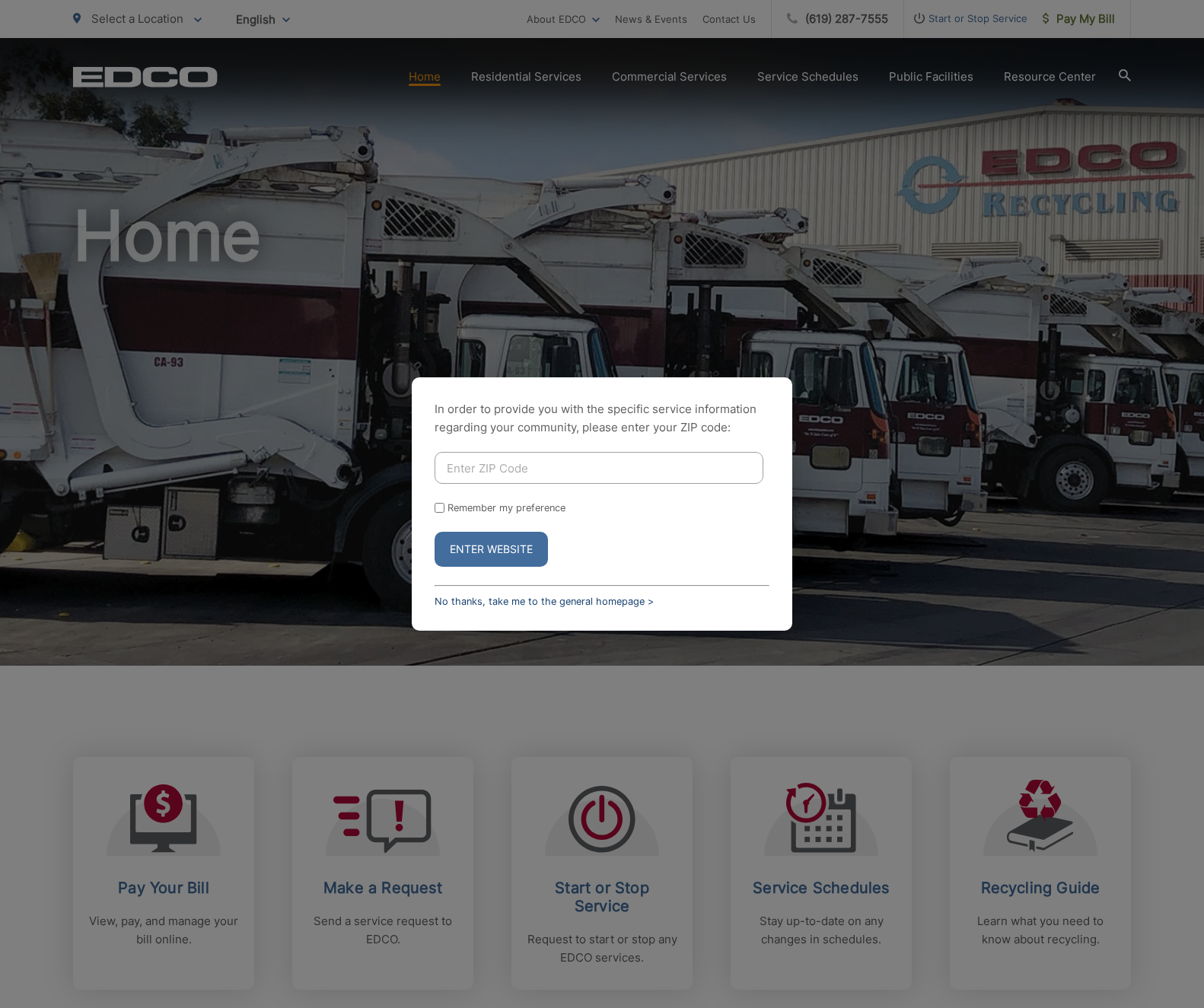 click on "No thanks, take me to the general homepage >" at bounding box center [544, 601] 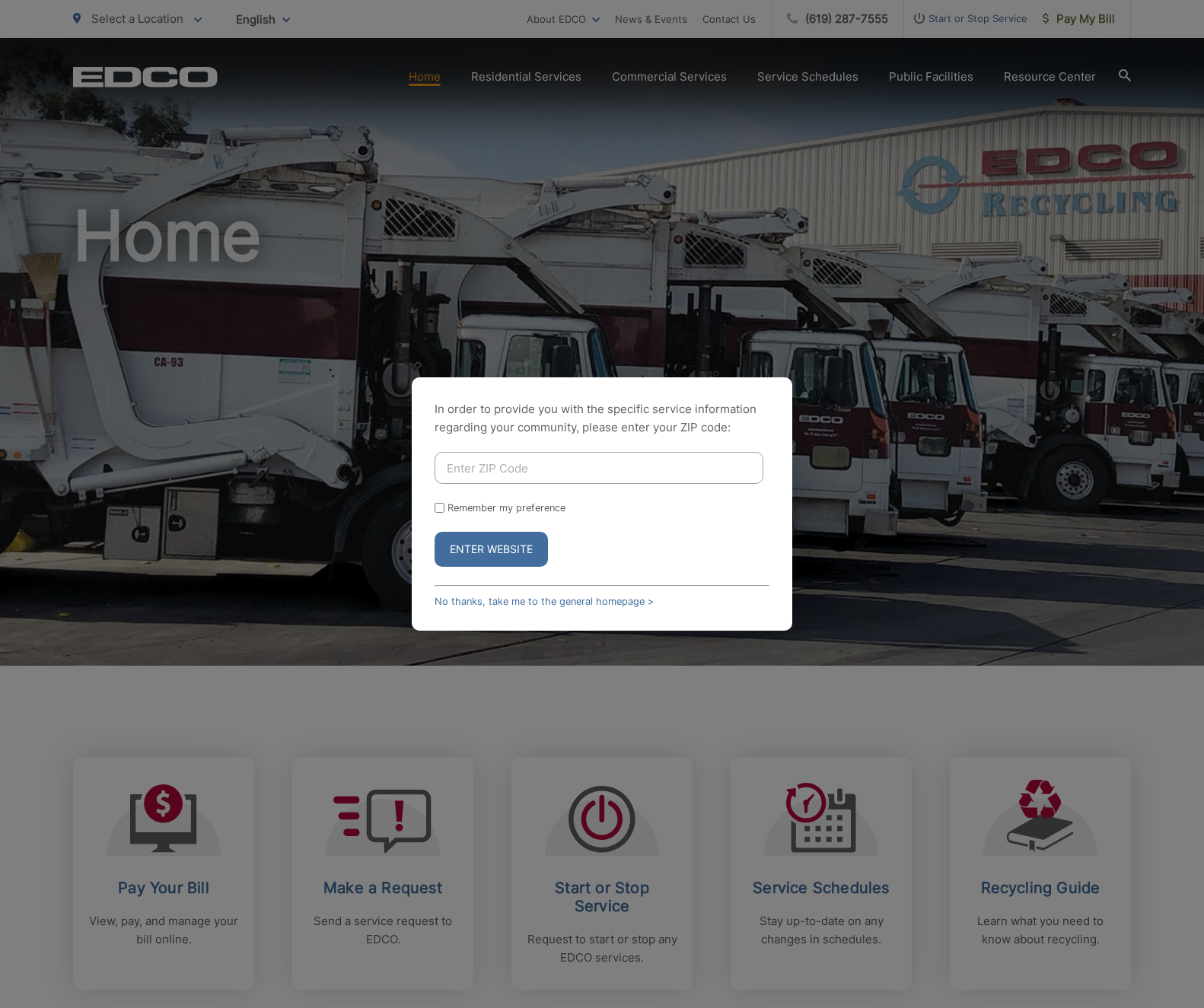 click at bounding box center (599, 468) 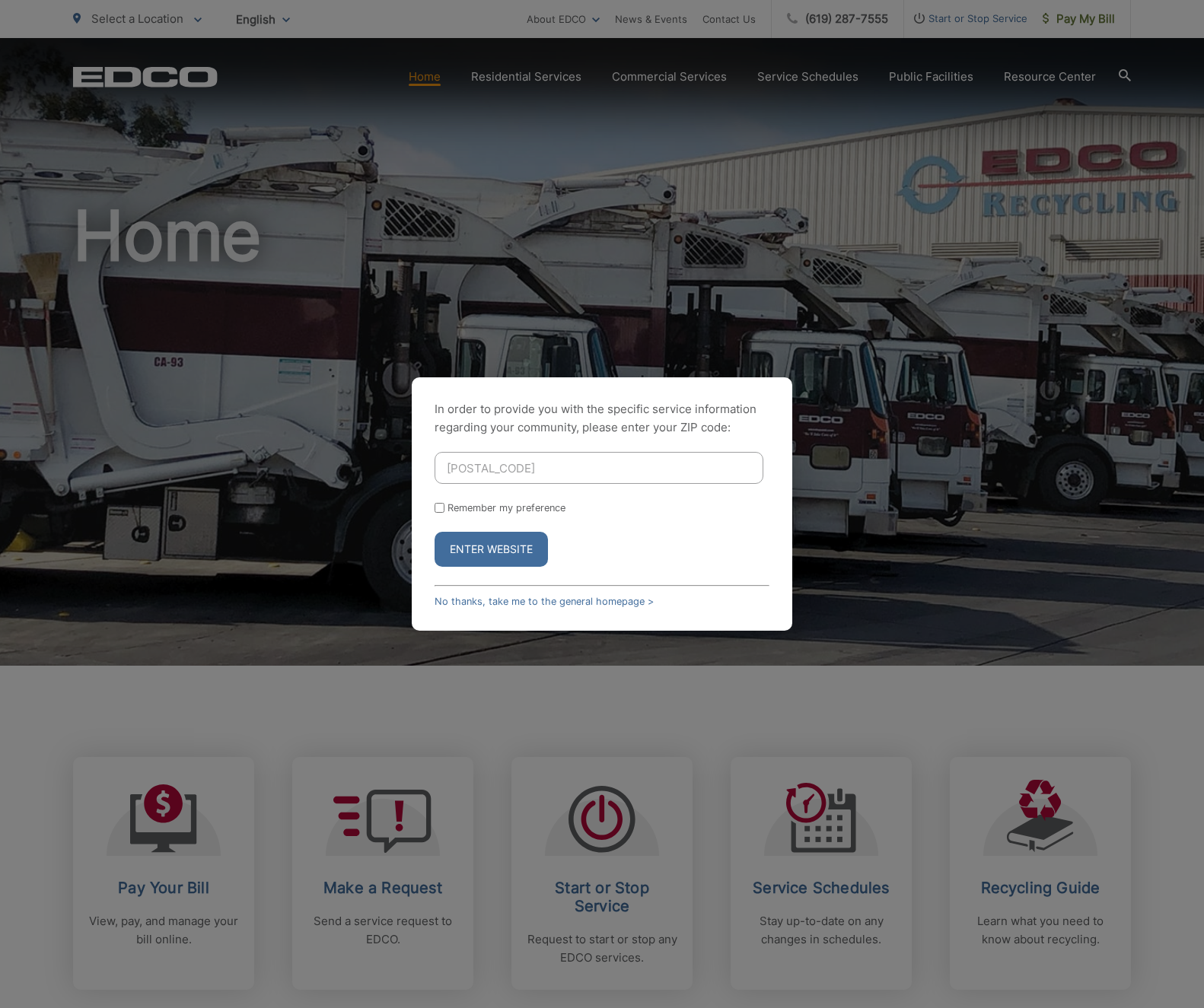 type on "91000" 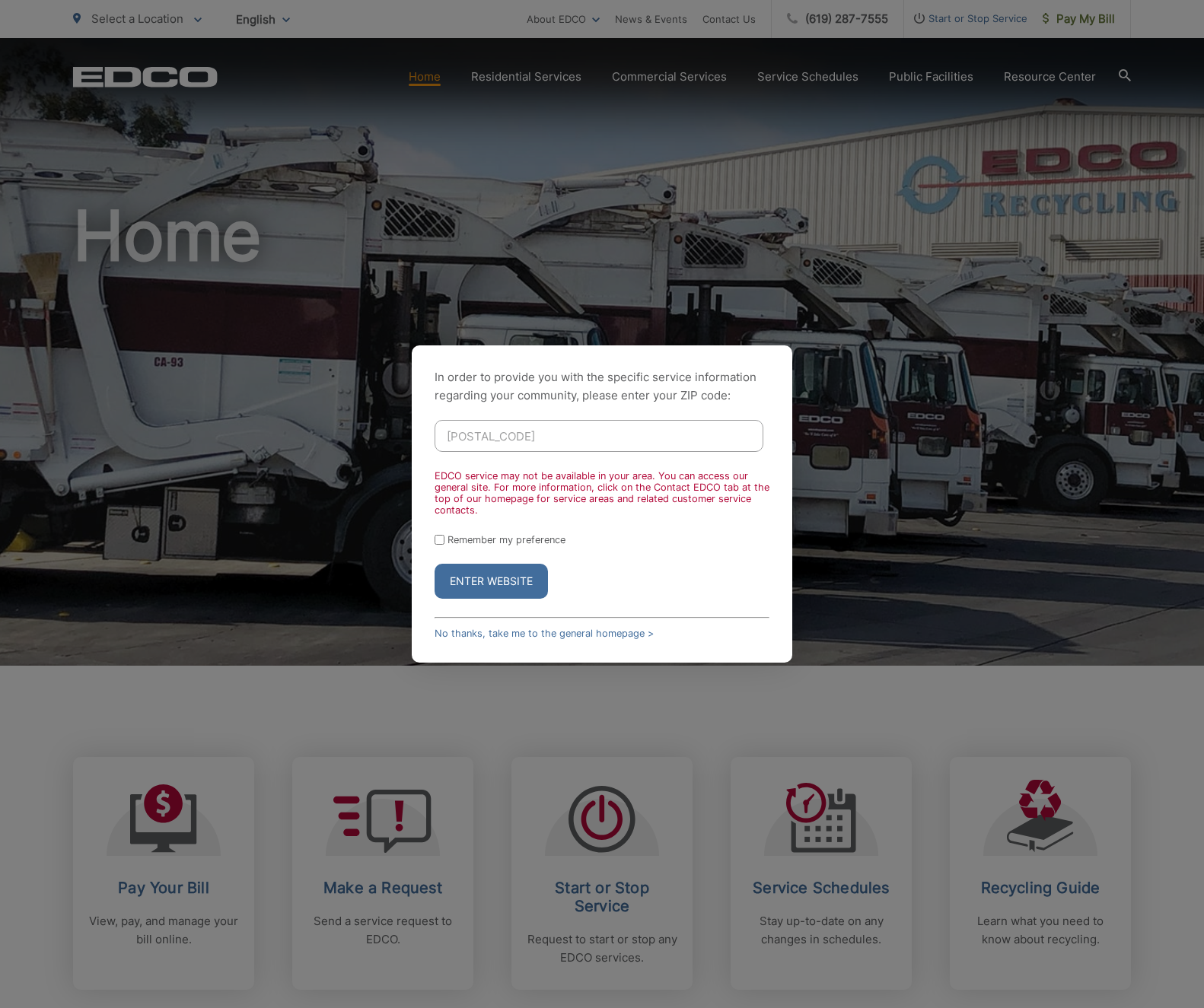 drag, startPoint x: 545, startPoint y: 437, endPoint x: 425, endPoint y: 420, distance: 121.19818 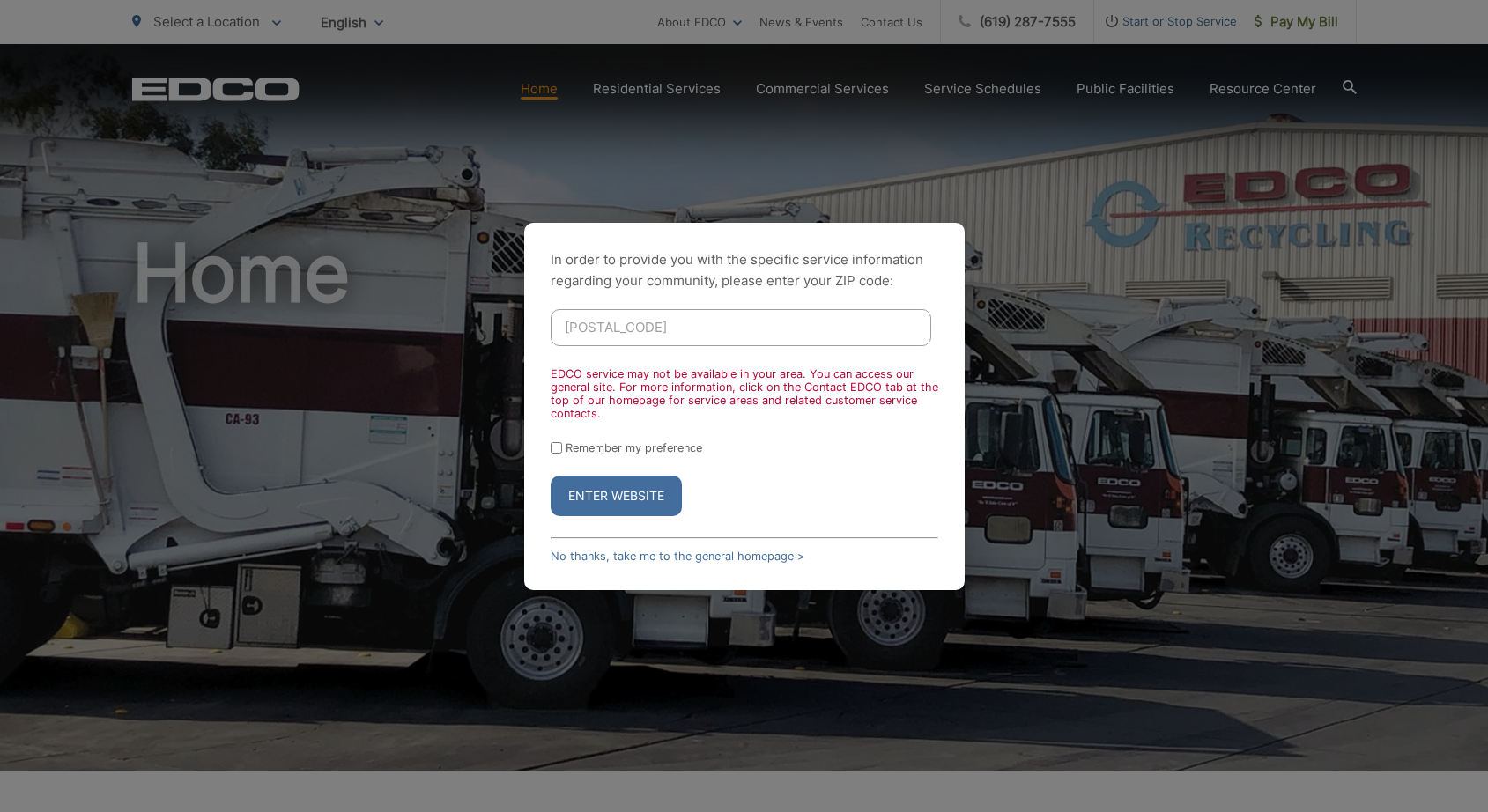 drag, startPoint x: 908, startPoint y: 175, endPoint x: 1110, endPoint y: 24, distance: 252.20032 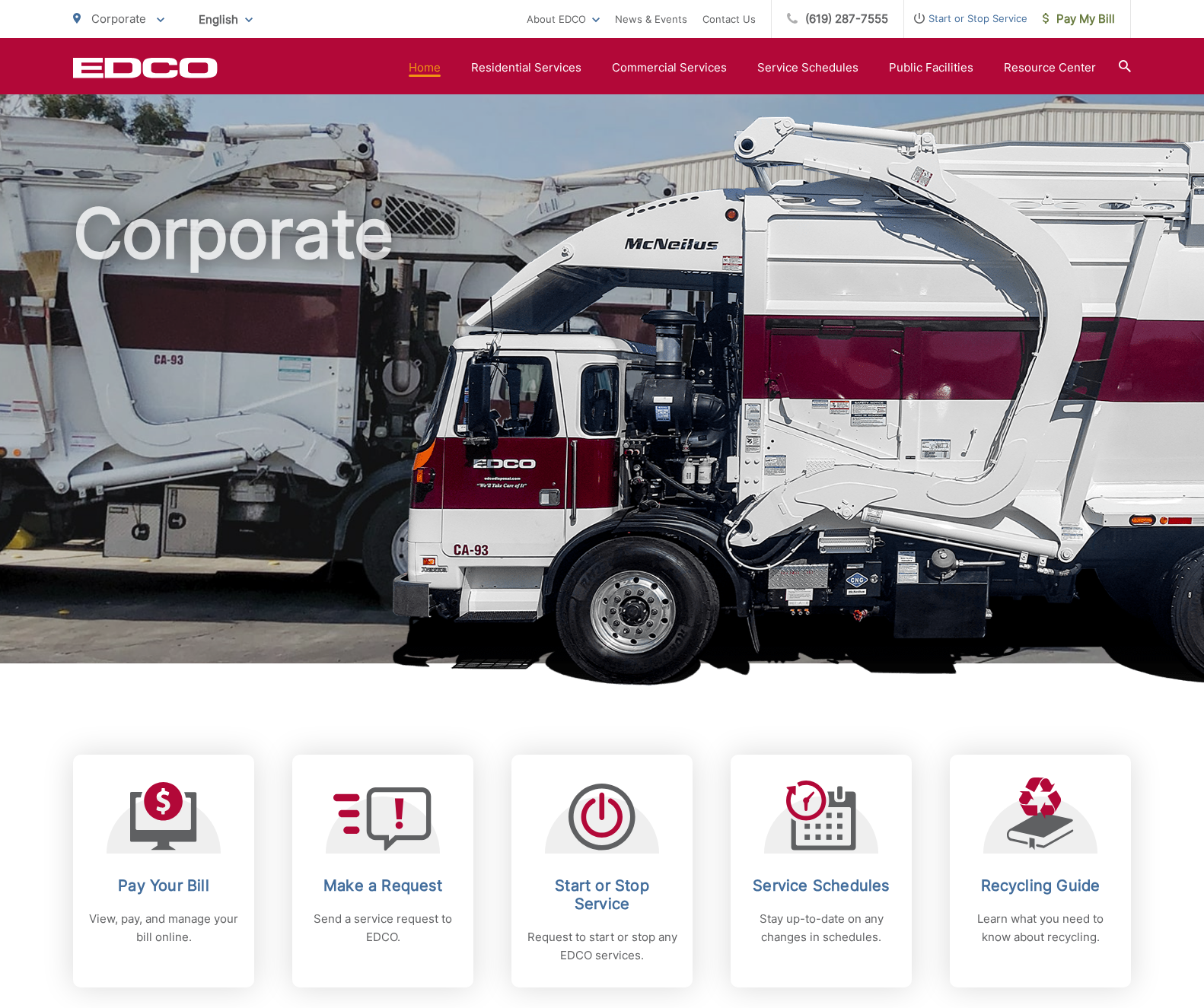 scroll, scrollTop: 0, scrollLeft: 0, axis: both 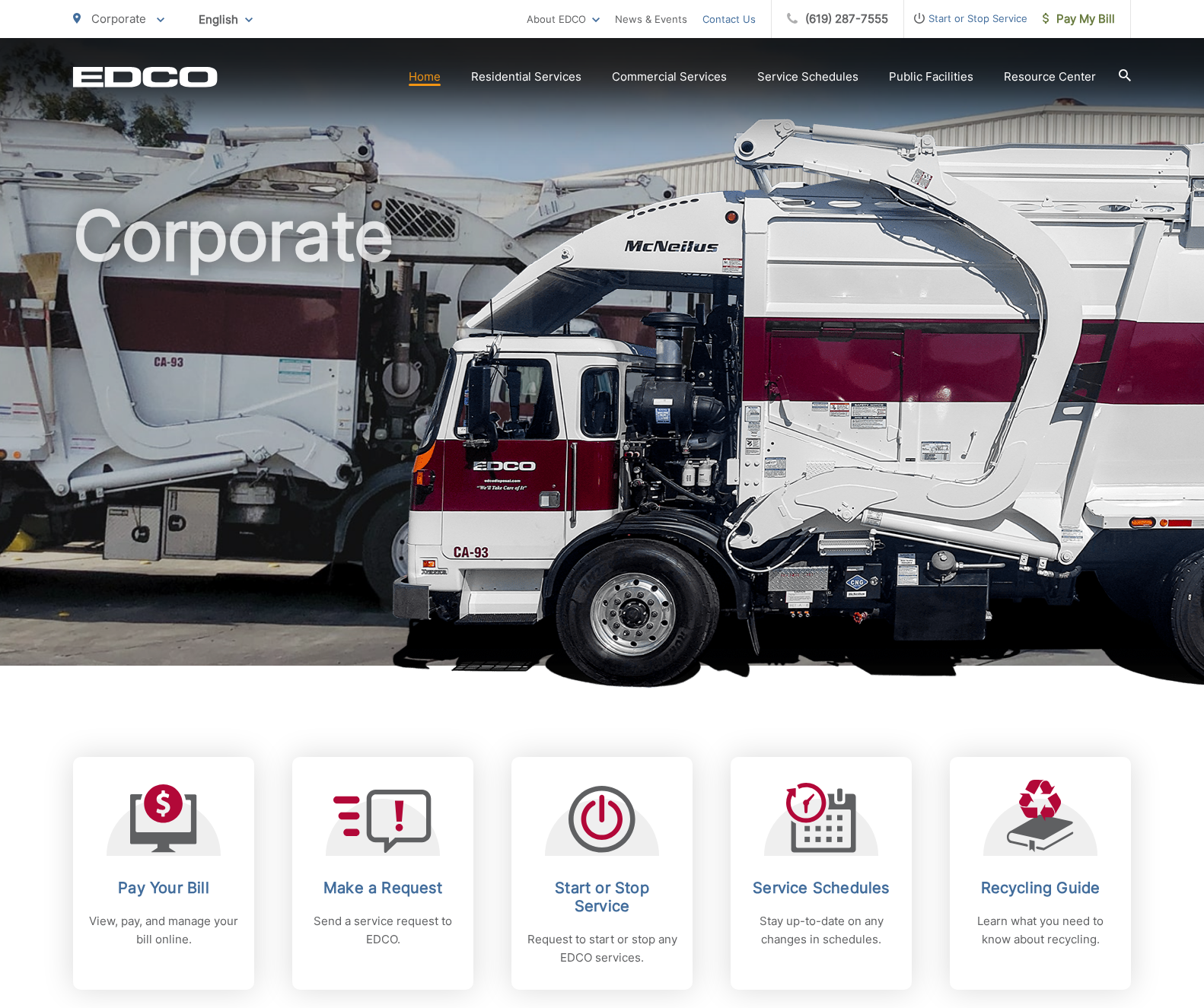 click on "Contact Us" at bounding box center [729, 19] 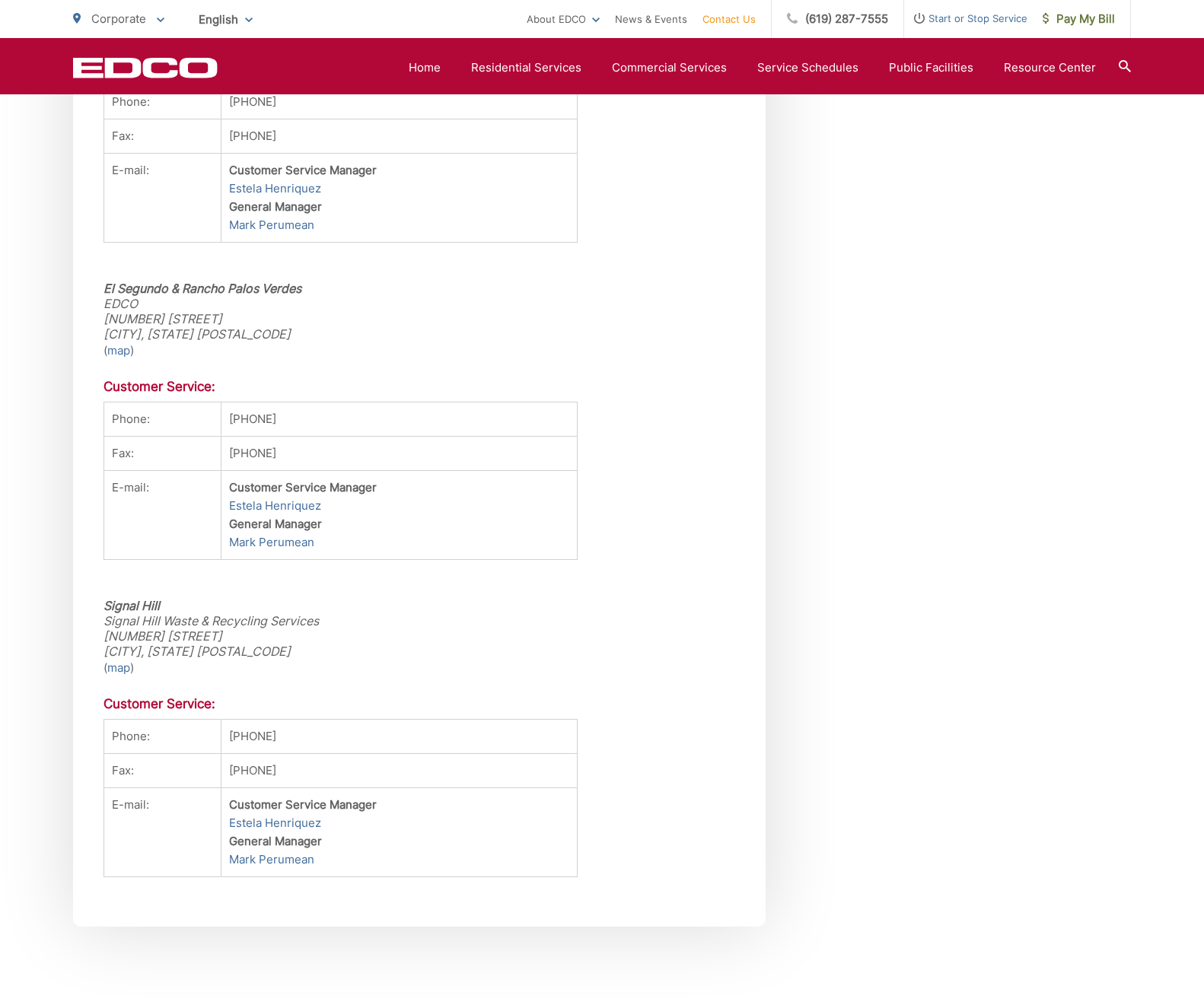 scroll, scrollTop: 3877, scrollLeft: 0, axis: vertical 